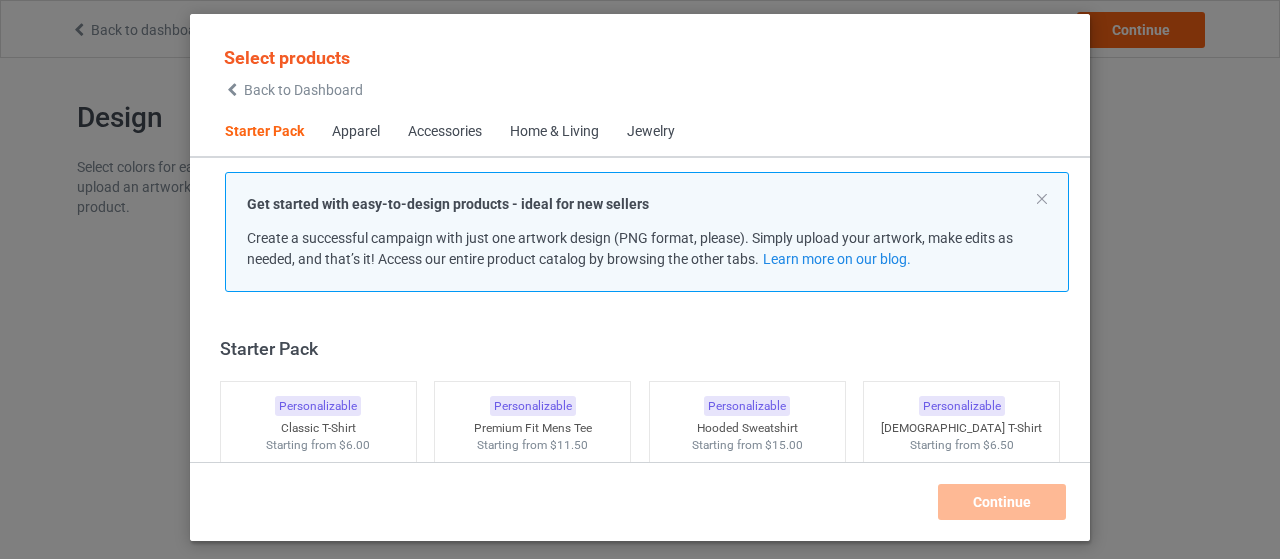 scroll, scrollTop: 0, scrollLeft: 0, axis: both 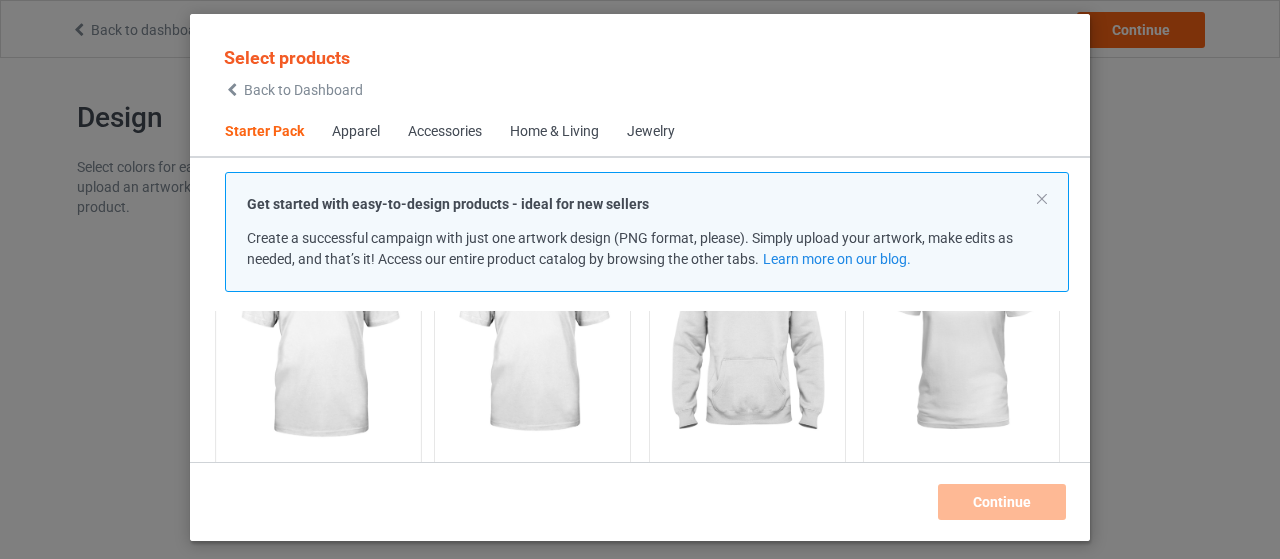 click at bounding box center [318, 341] 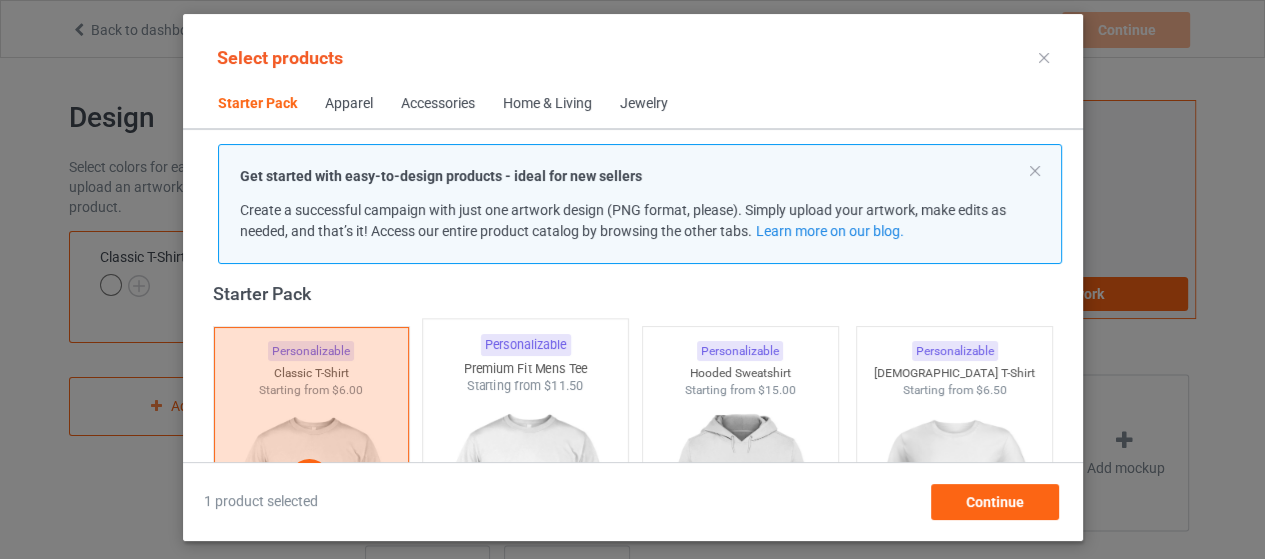 scroll, scrollTop: 26, scrollLeft: 0, axis: vertical 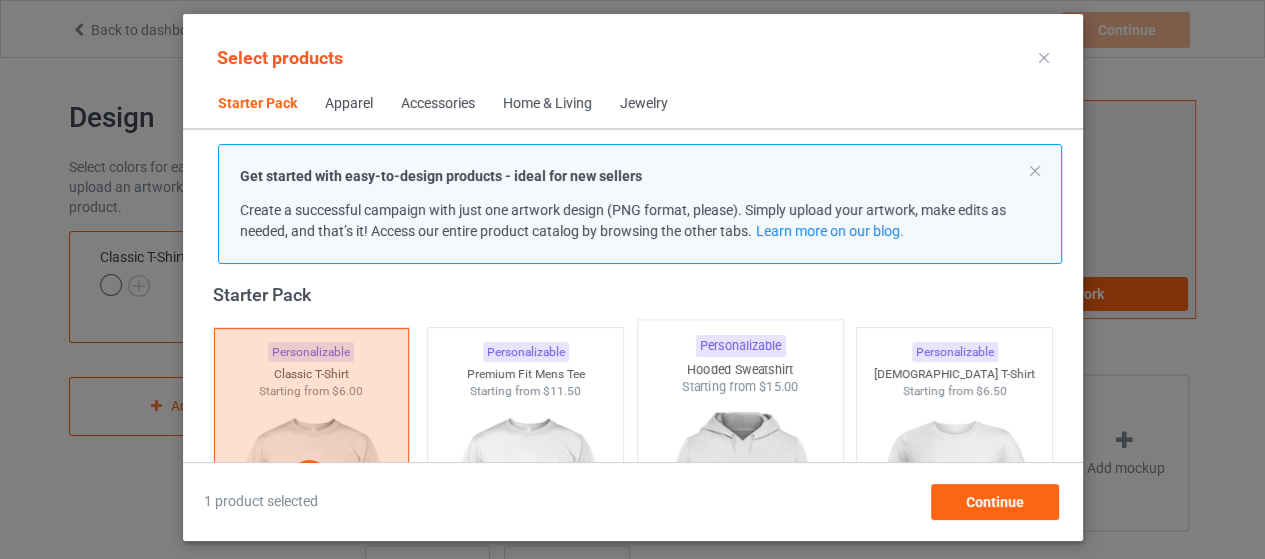 click on "Hooded Sweatshirt" at bounding box center (739, 369) 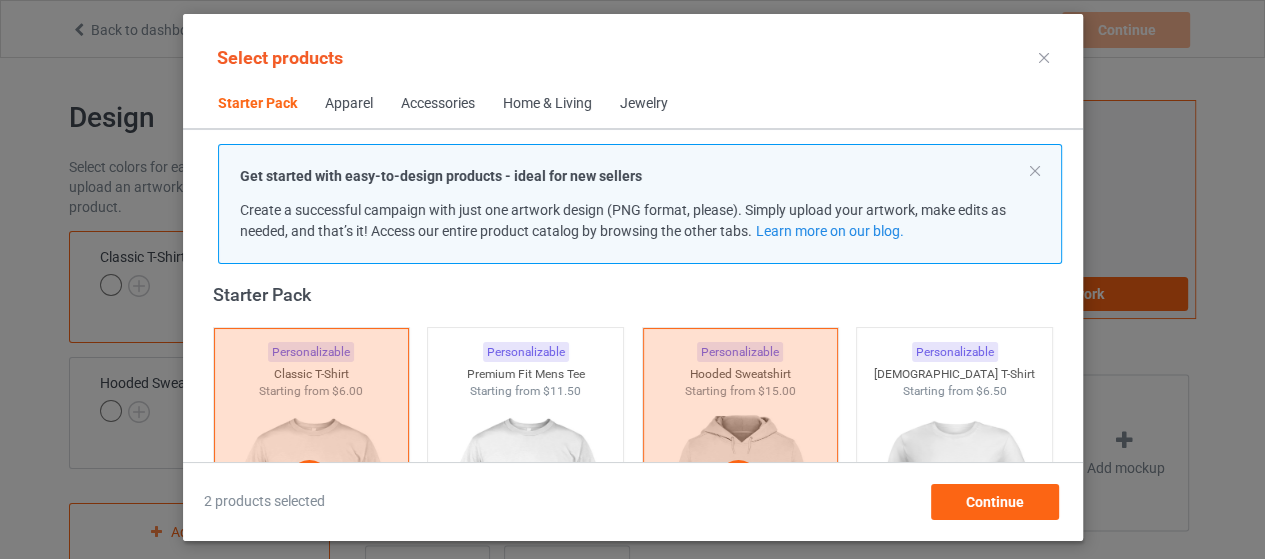 click on "Accessories" at bounding box center (438, 104) 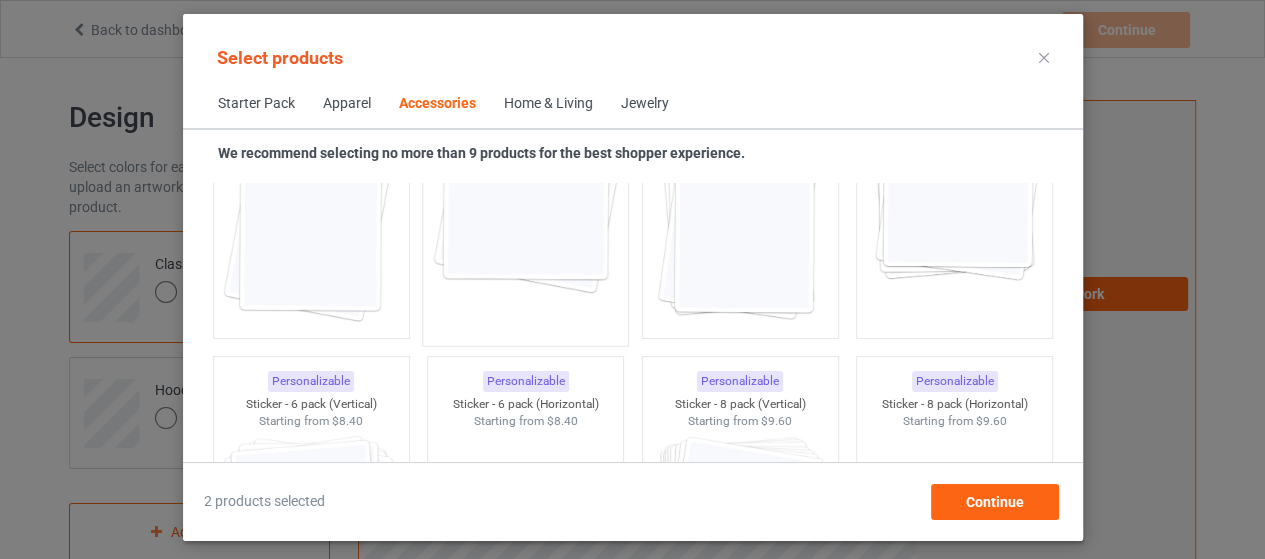 scroll, scrollTop: 6994, scrollLeft: 0, axis: vertical 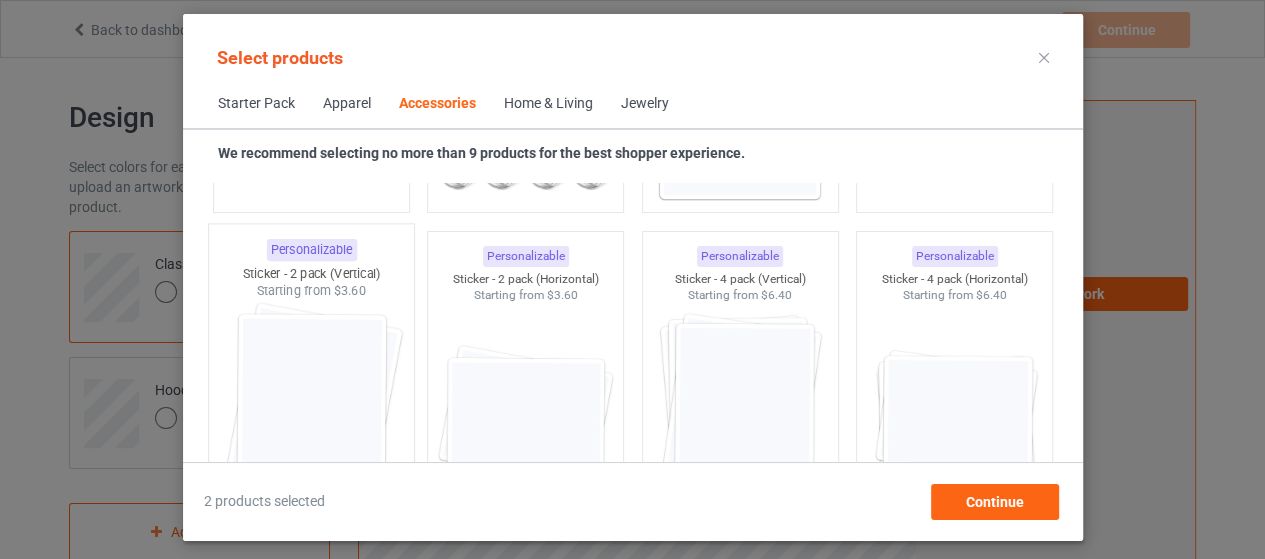 click at bounding box center (311, 417) 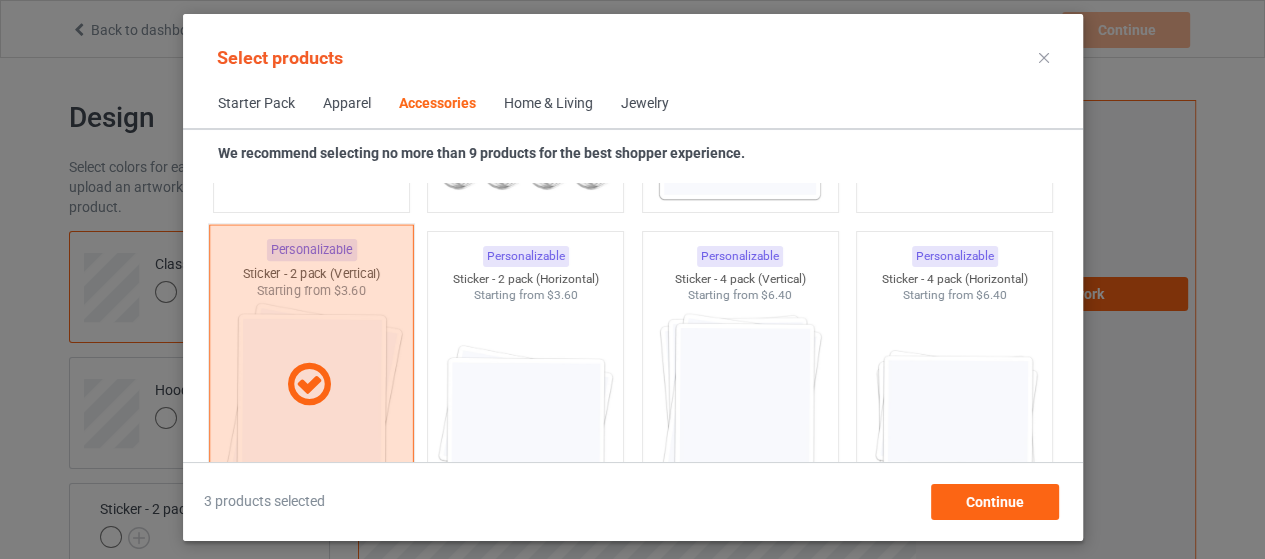 scroll, scrollTop: 7294, scrollLeft: 0, axis: vertical 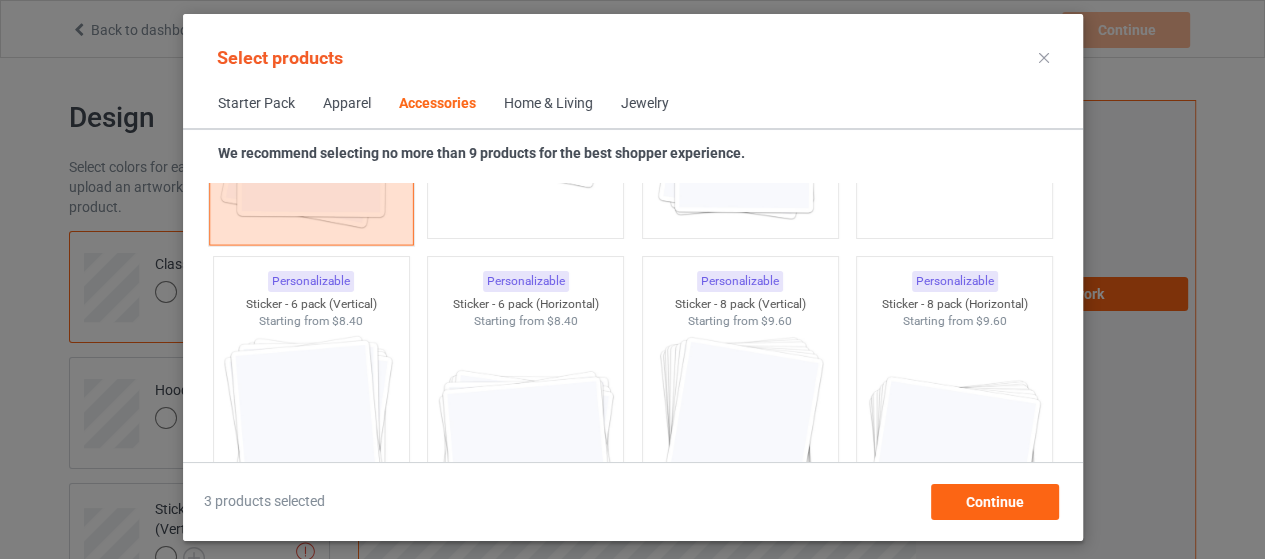 click at bounding box center [310, 441] 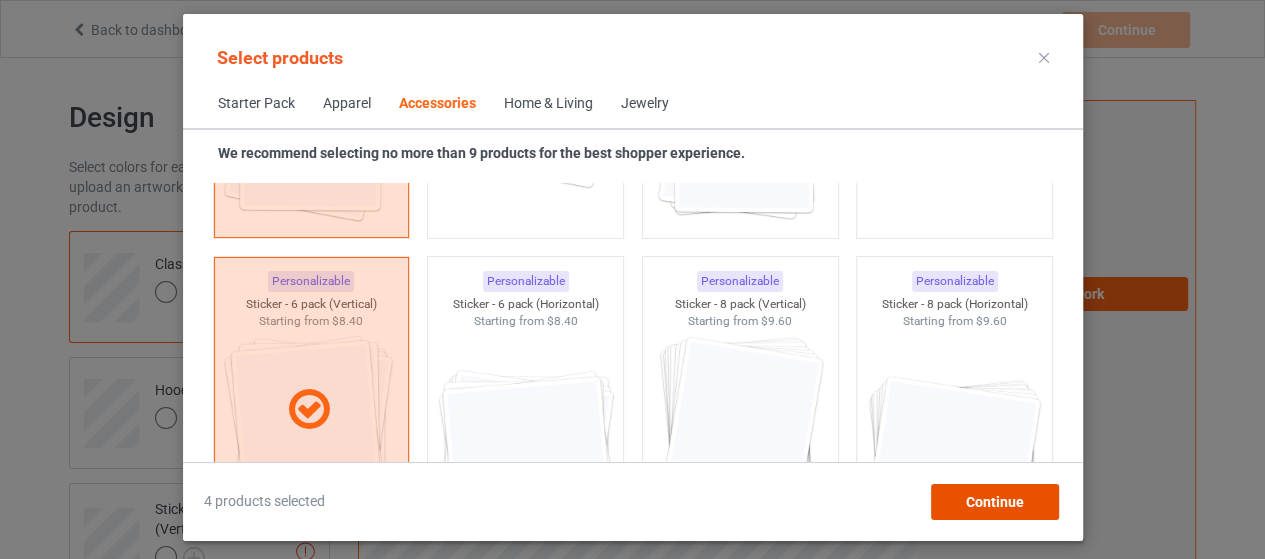 click on "Continue" at bounding box center [994, 502] 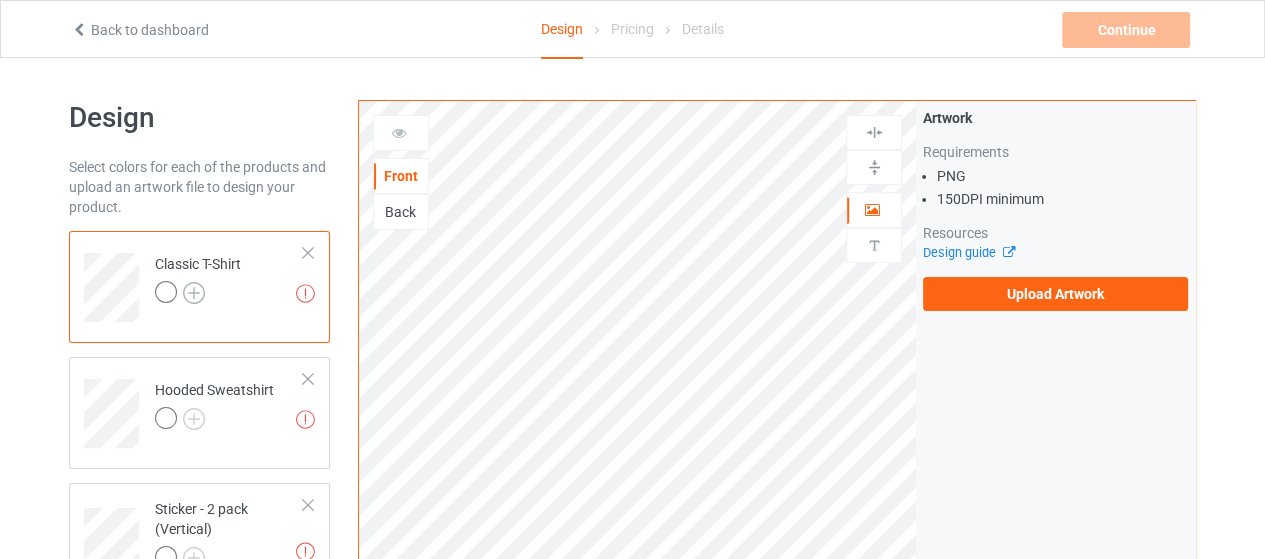 click at bounding box center [194, 293] 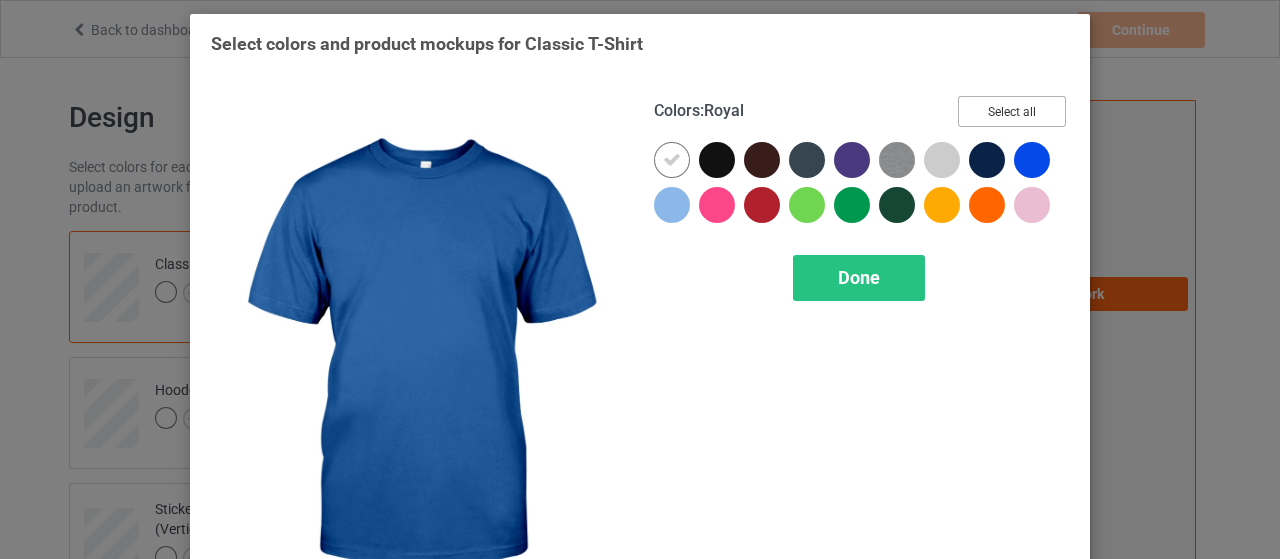click on "Select all" at bounding box center [1012, 111] 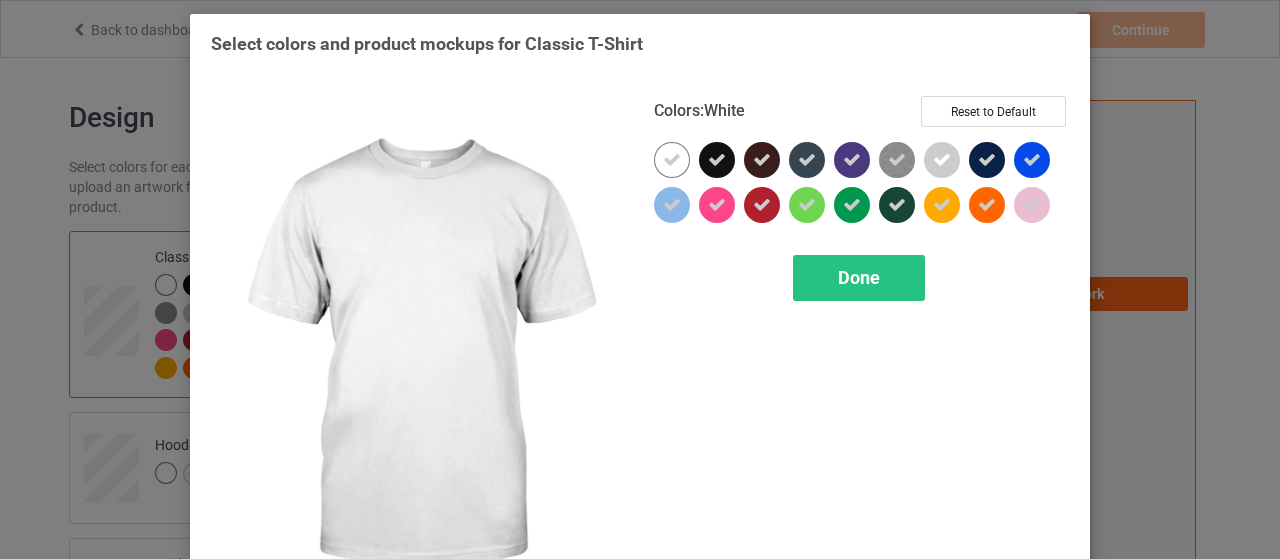 click at bounding box center (672, 160) 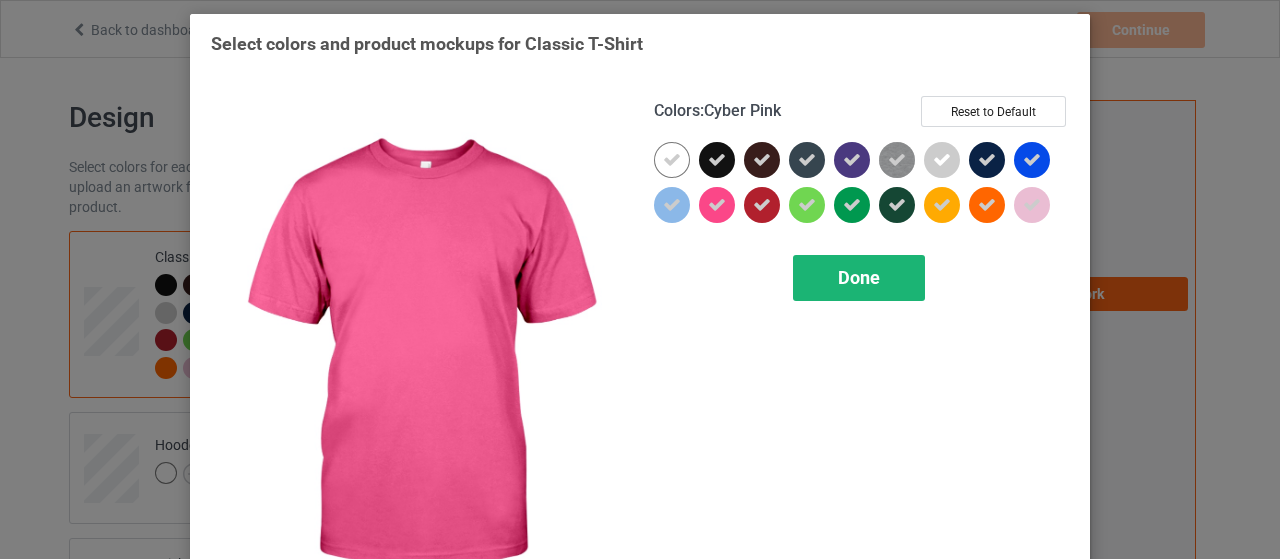 click on "Done" at bounding box center [859, 278] 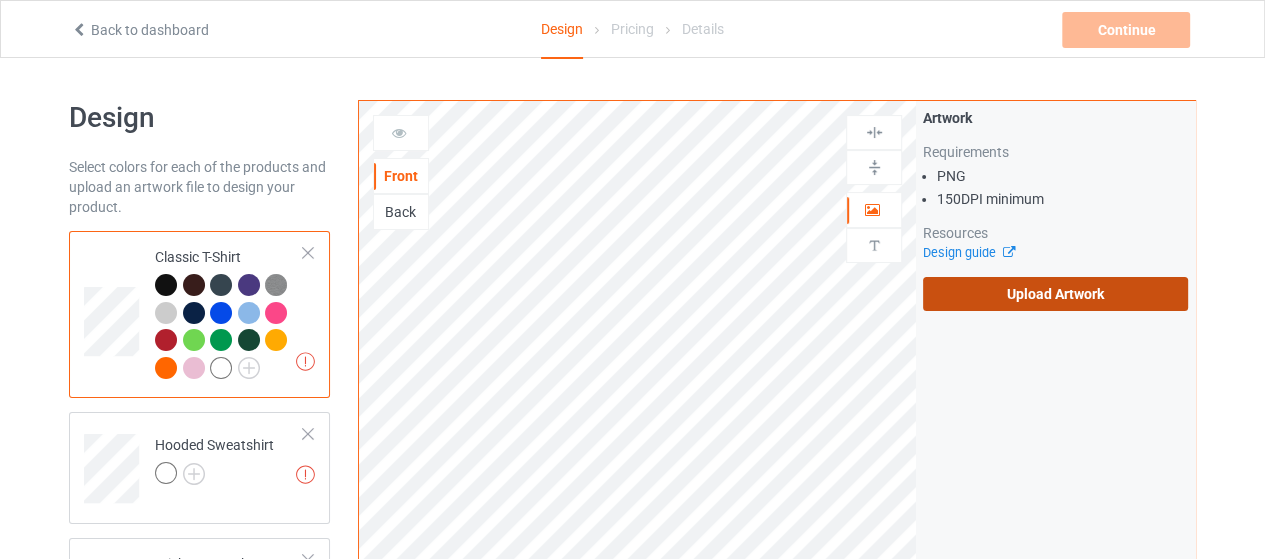 click on "Upload Artwork" at bounding box center [1055, 294] 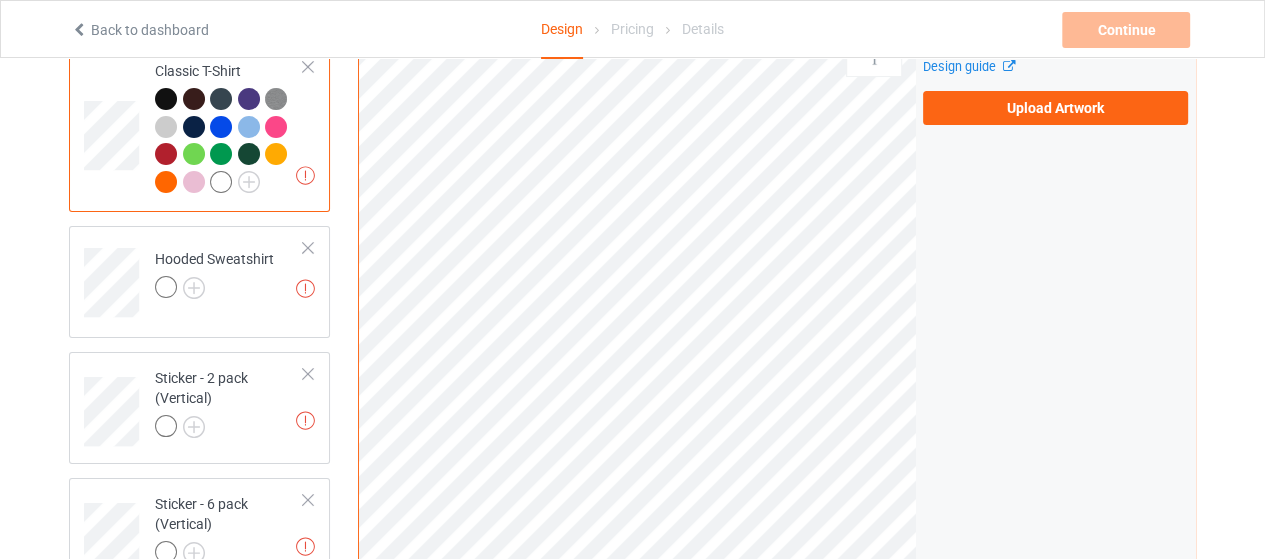 scroll, scrollTop: 200, scrollLeft: 0, axis: vertical 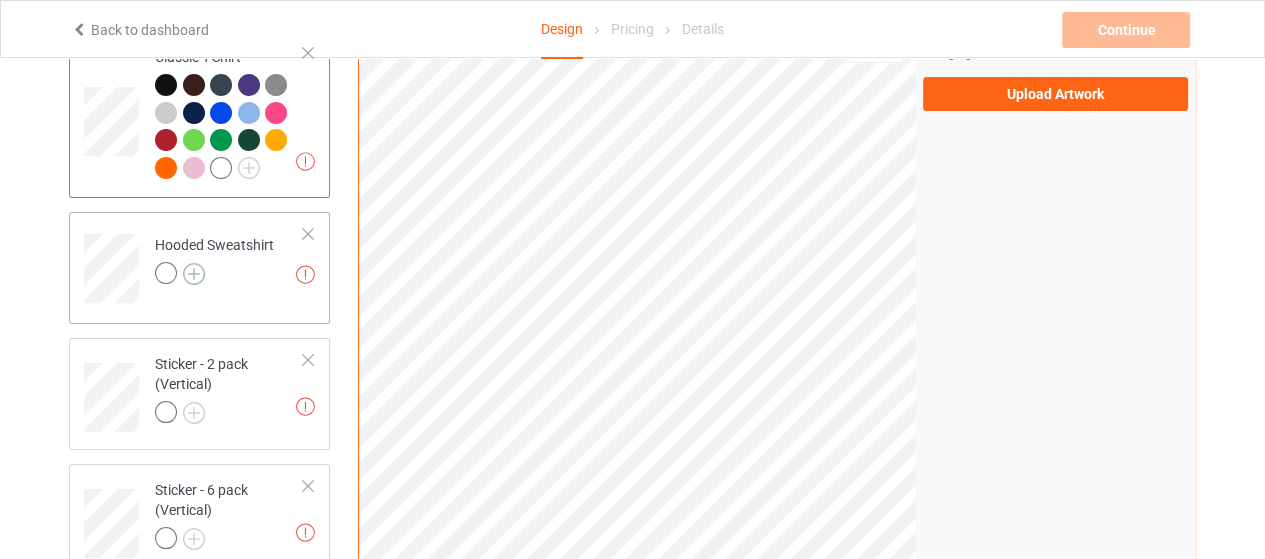 click at bounding box center [194, 274] 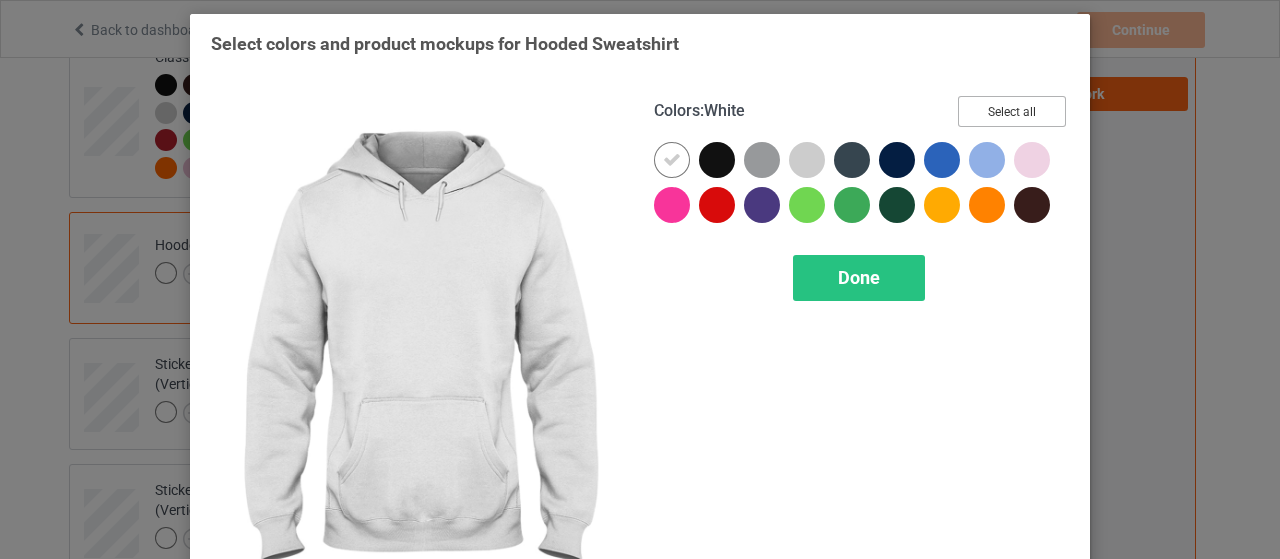 click on "Select all" at bounding box center [1012, 111] 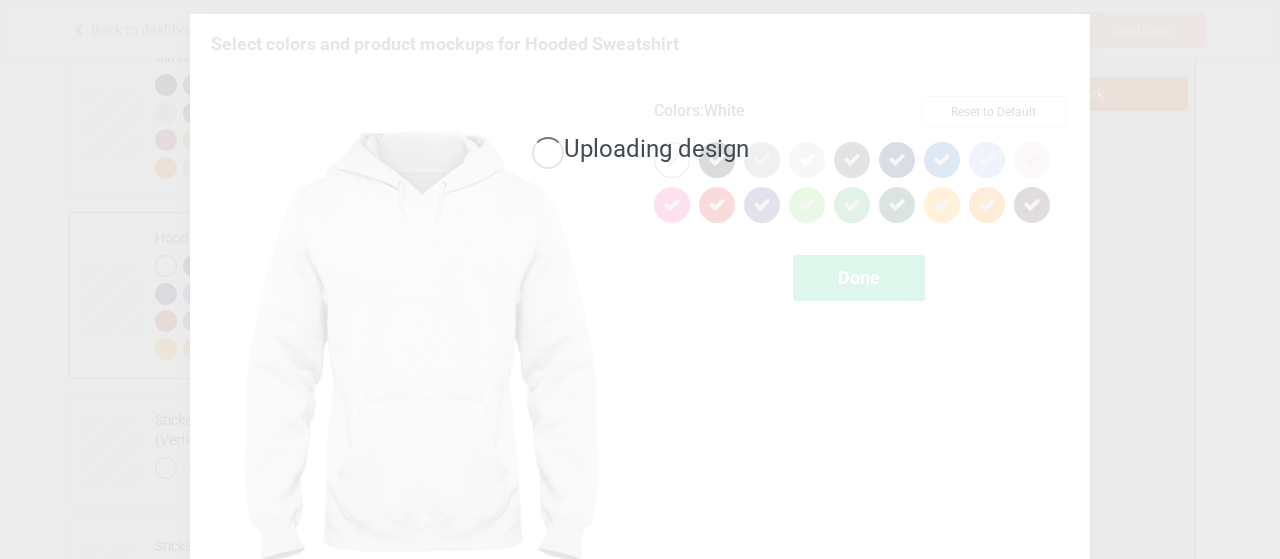 click on "Uploading design" at bounding box center [640, 151] 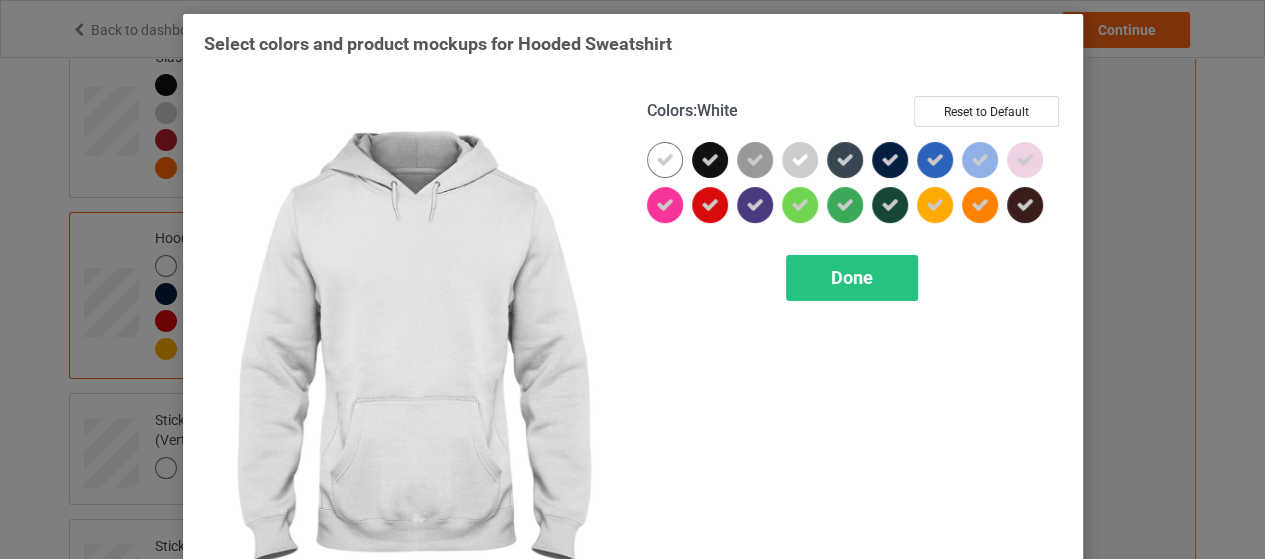 click at bounding box center (665, 160) 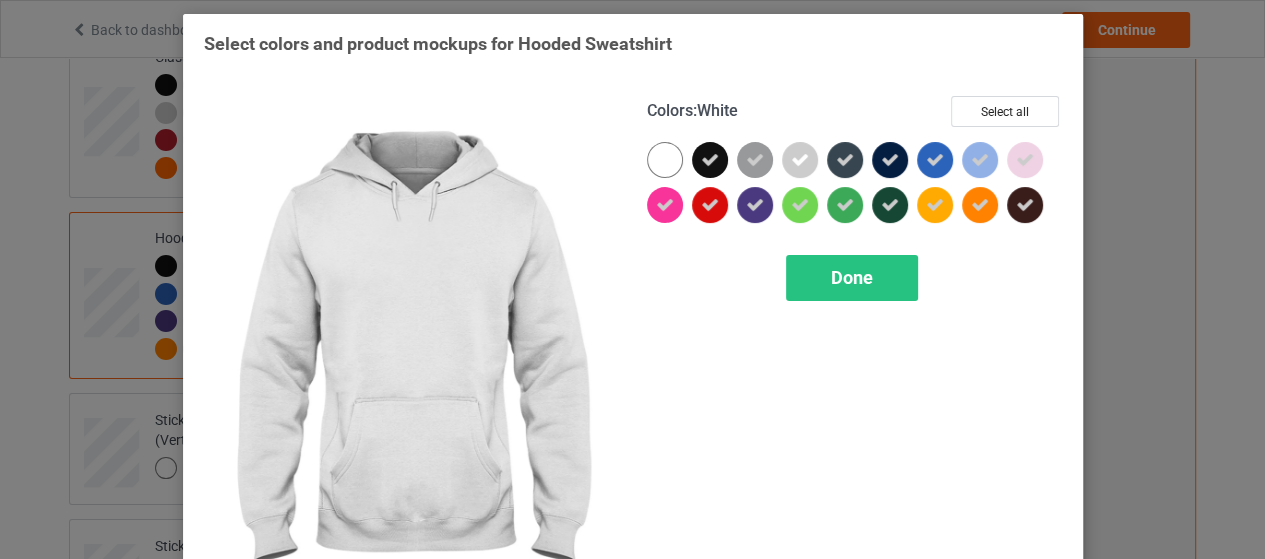 click at bounding box center [665, 160] 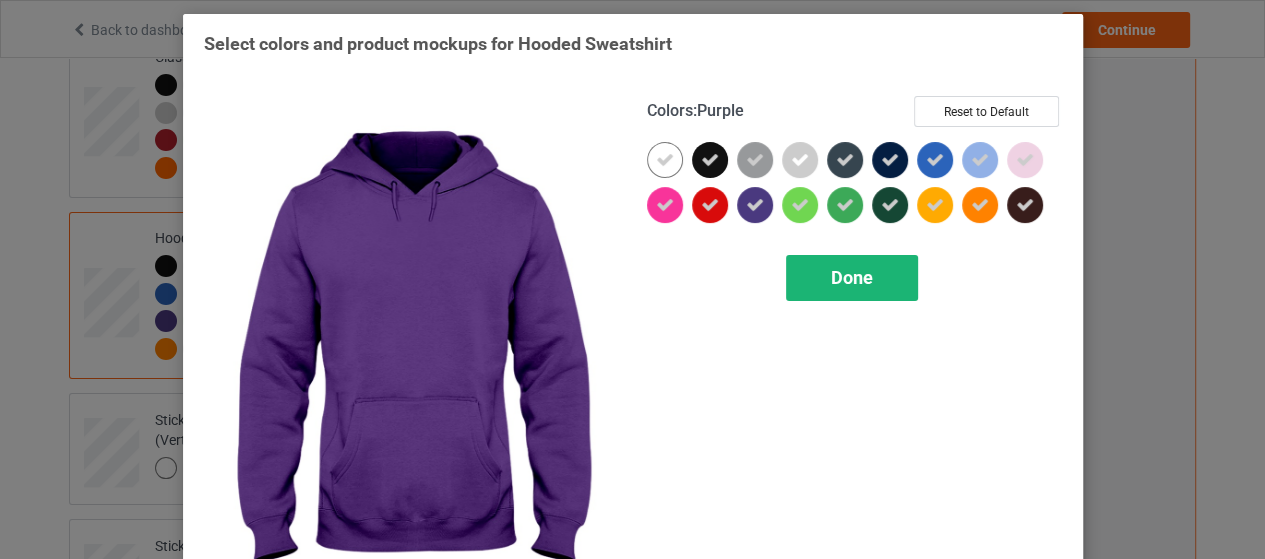 click on "Done" at bounding box center [852, 278] 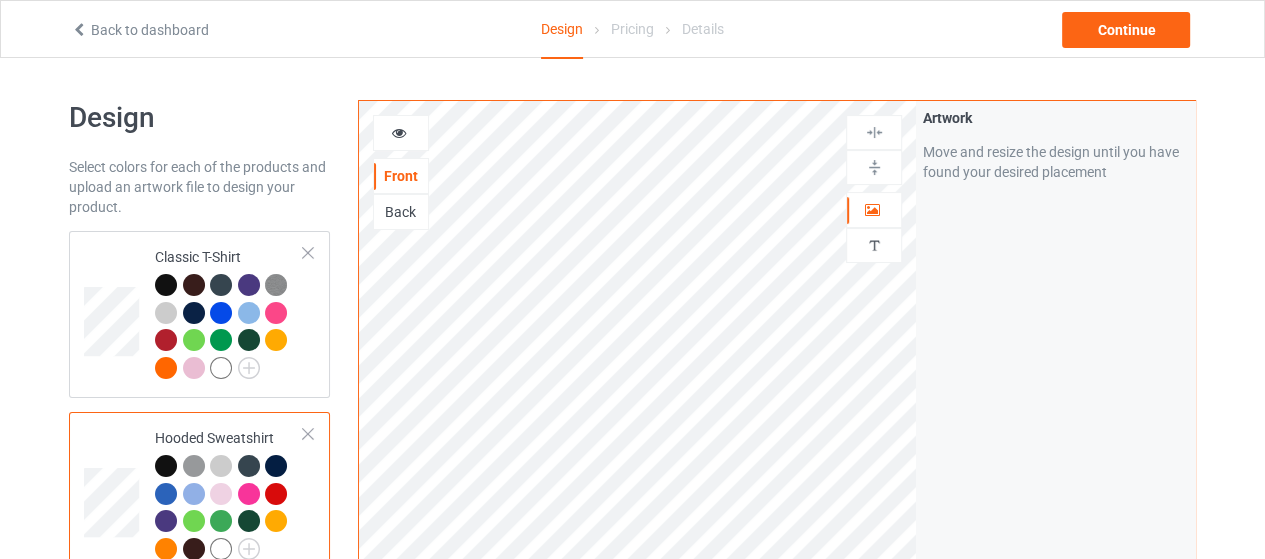 scroll, scrollTop: 200, scrollLeft: 0, axis: vertical 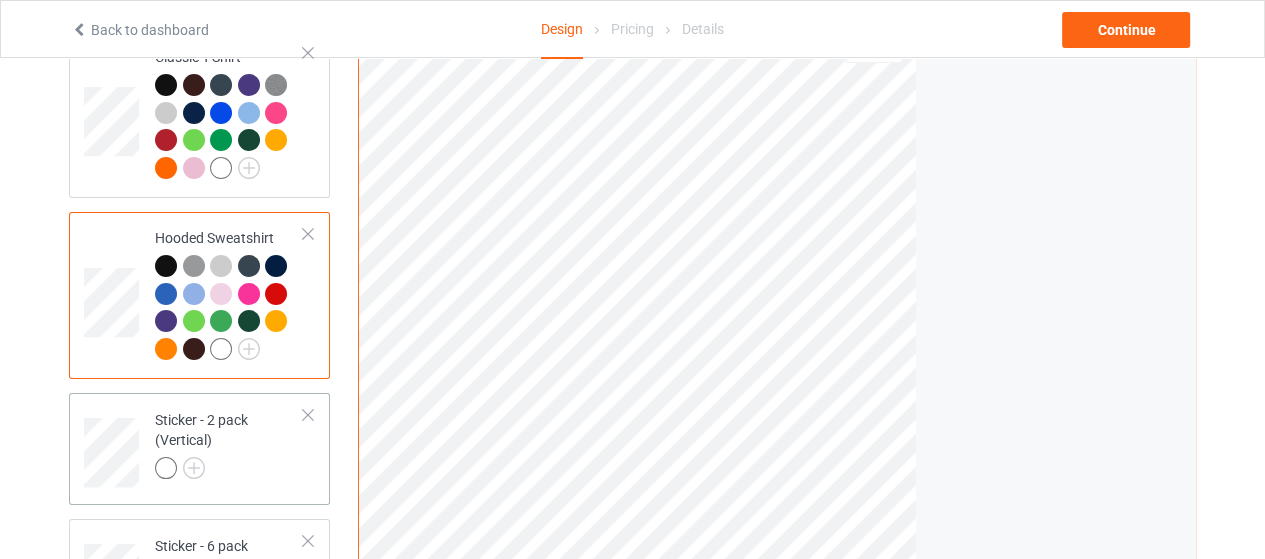 click at bounding box center (229, 471) 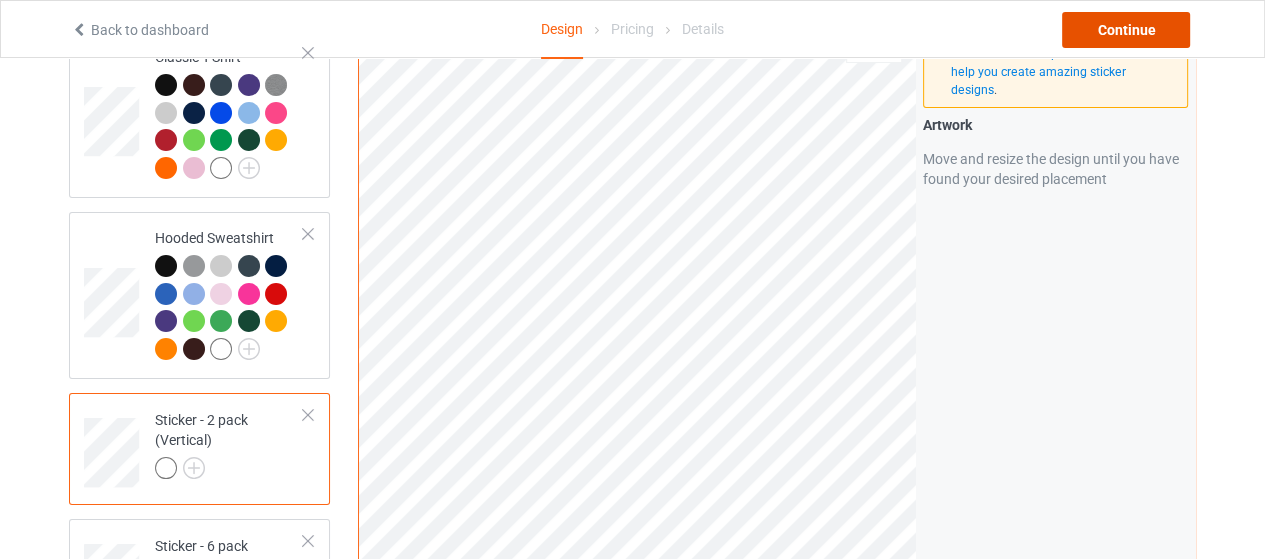 click on "Continue" at bounding box center (1126, 30) 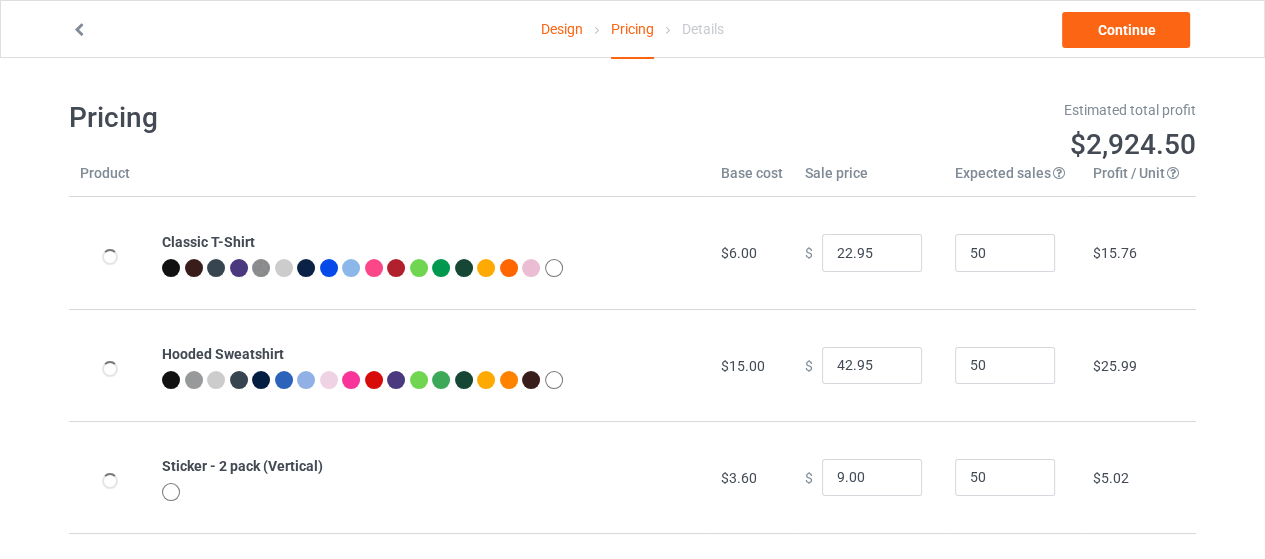 scroll, scrollTop: 100, scrollLeft: 0, axis: vertical 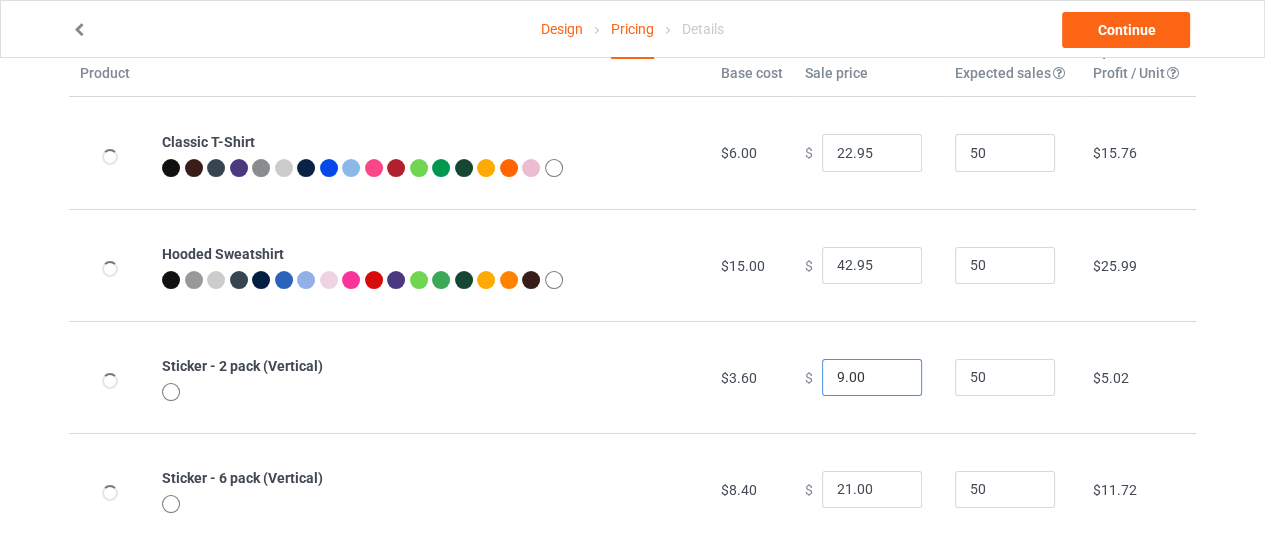 drag, startPoint x: 832, startPoint y: 374, endPoint x: 799, endPoint y: 377, distance: 33.13608 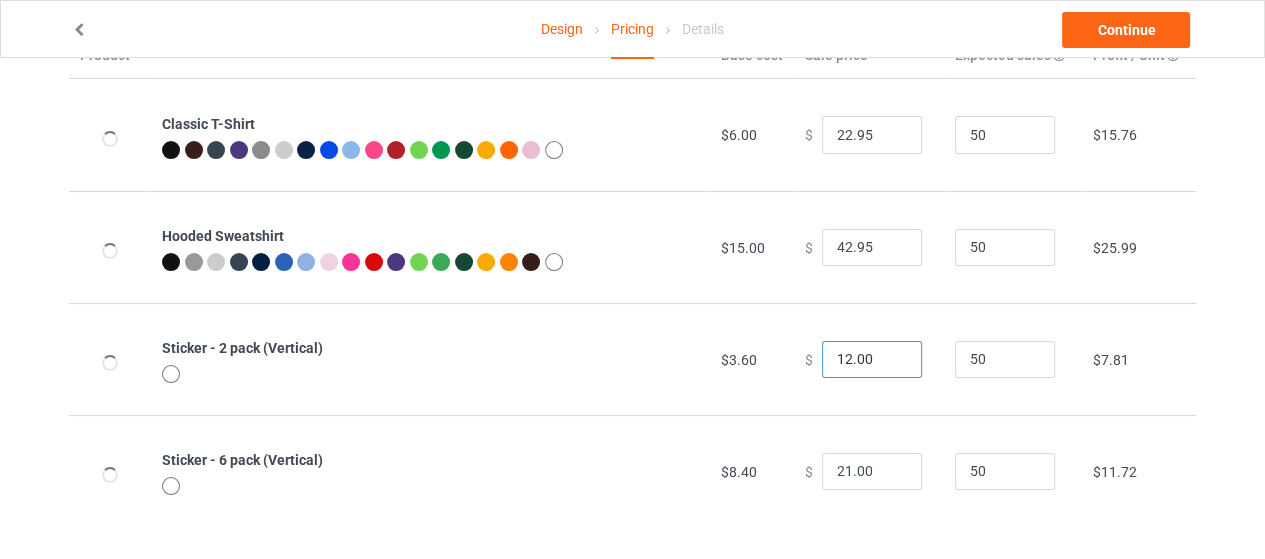 scroll, scrollTop: 127, scrollLeft: 0, axis: vertical 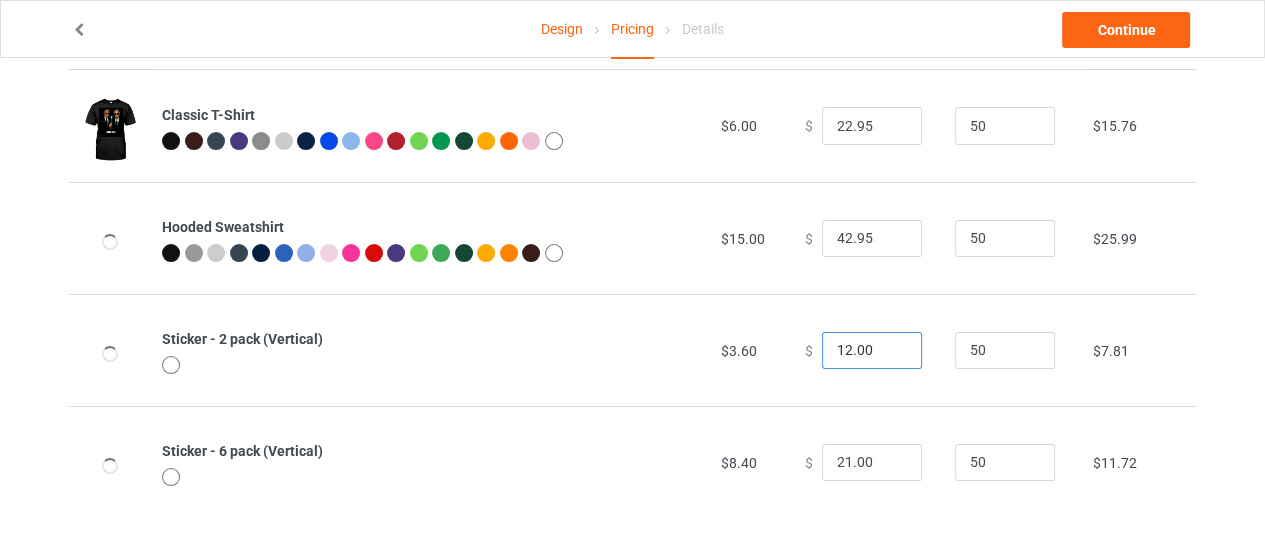 type on "12.00" 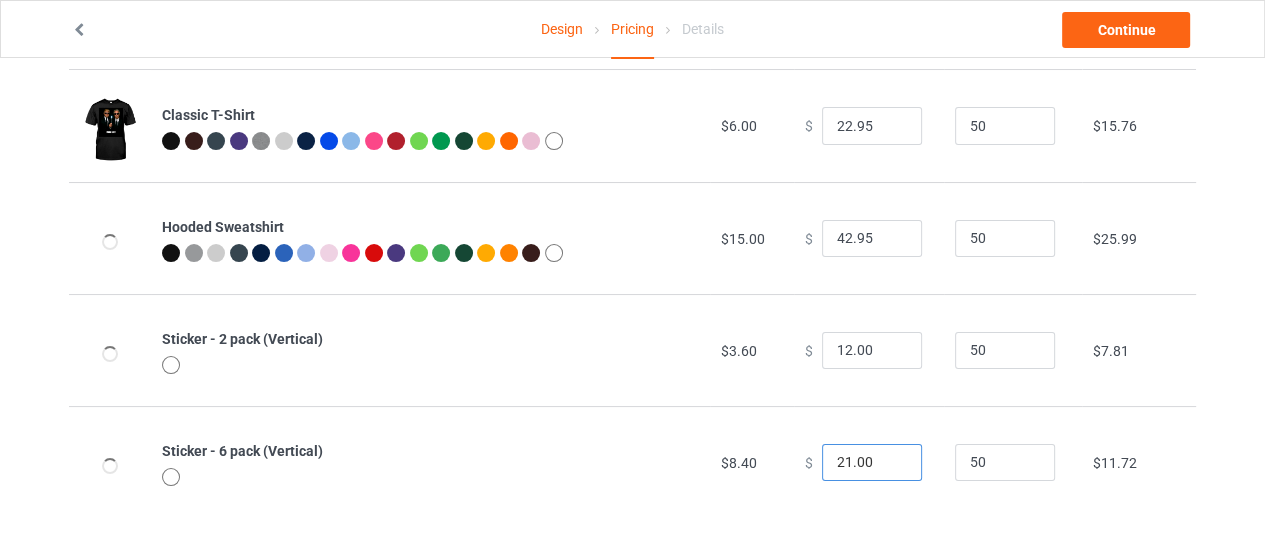 drag, startPoint x: 837, startPoint y: 456, endPoint x: 782, endPoint y: 449, distance: 55.443665 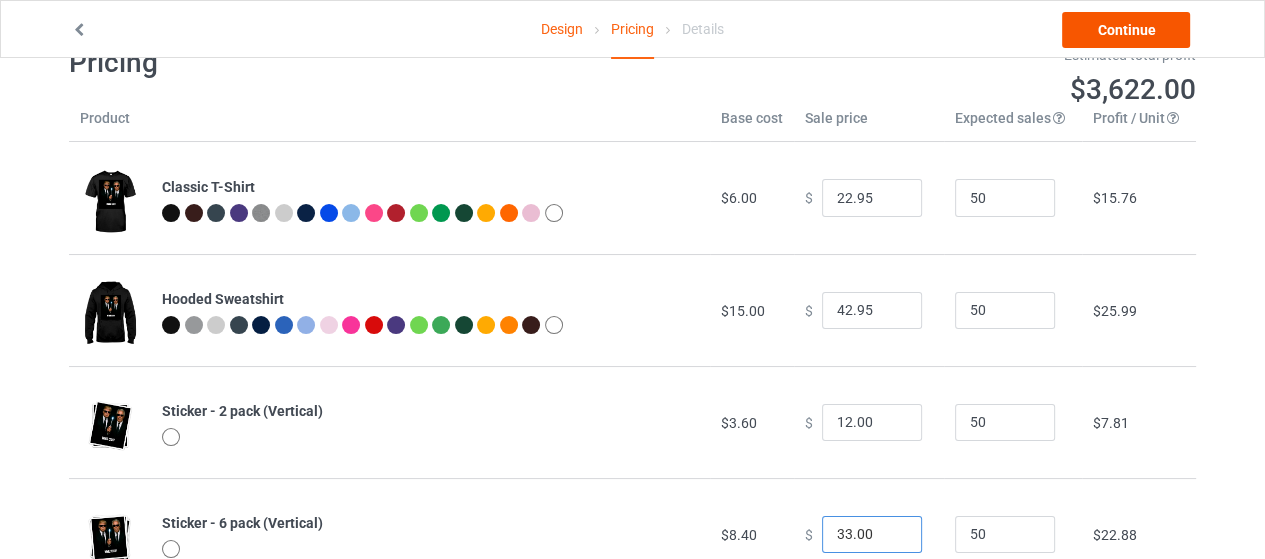 scroll, scrollTop: 27, scrollLeft: 0, axis: vertical 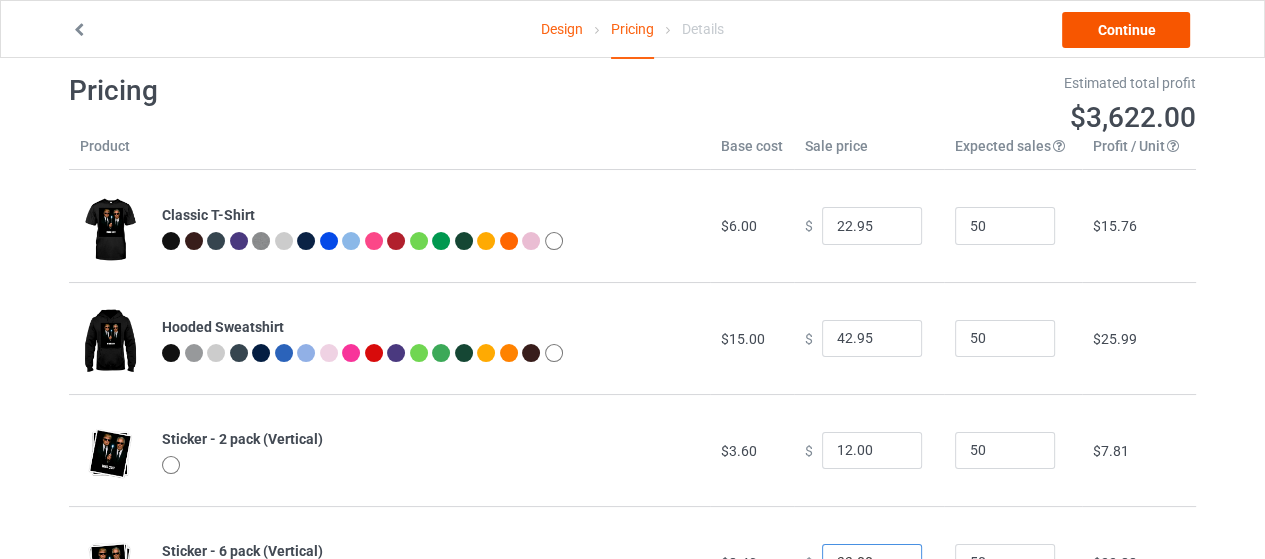 type on "33.00" 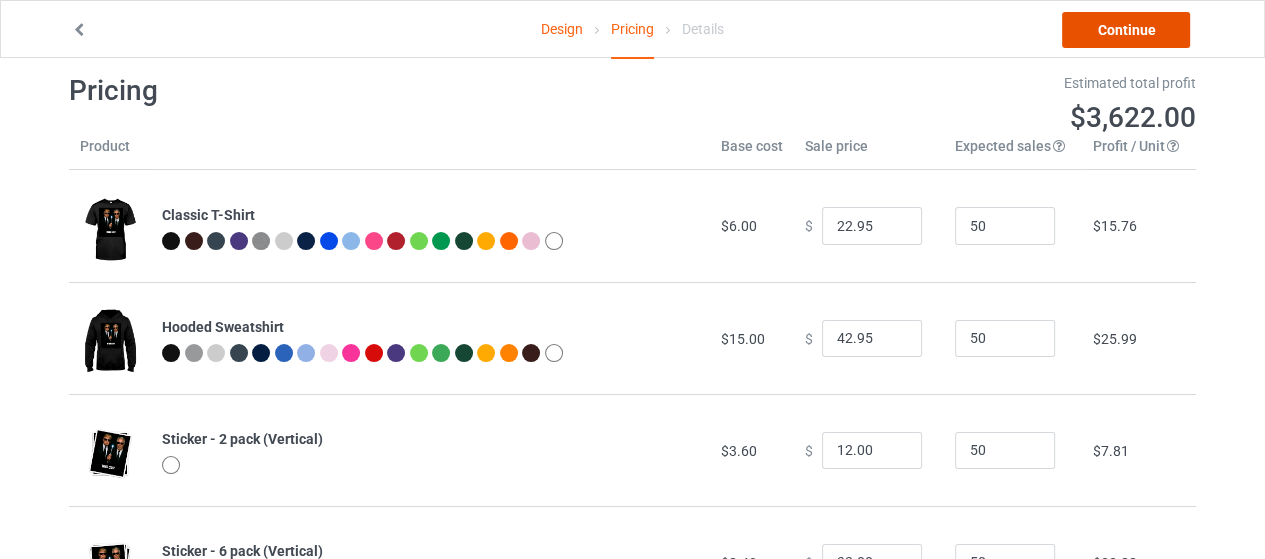 click on "Continue" at bounding box center (1126, 30) 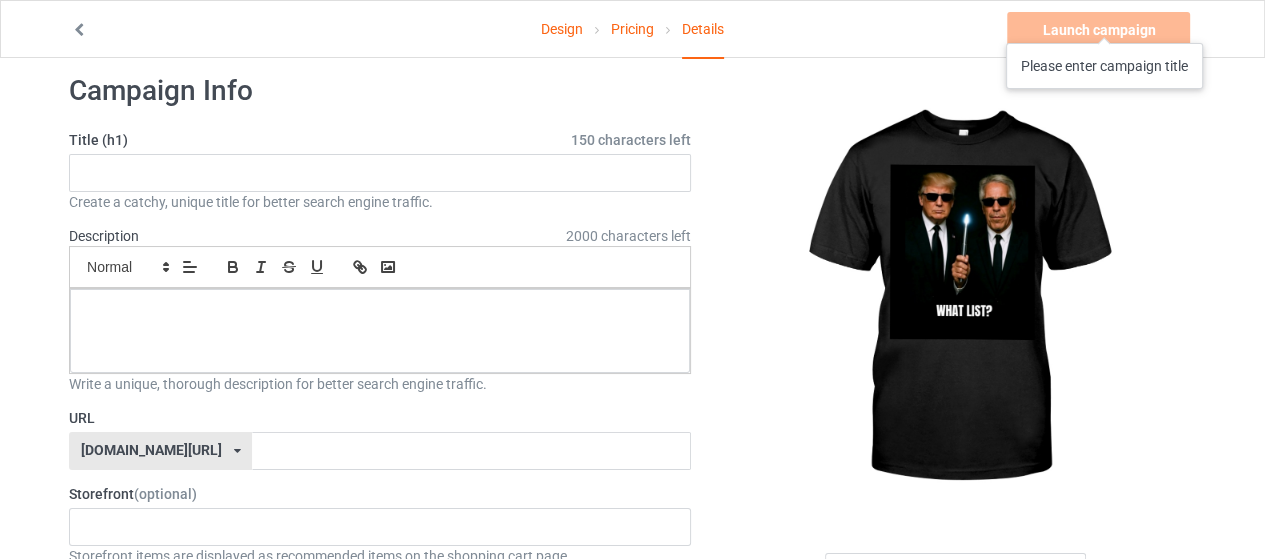 scroll, scrollTop: 0, scrollLeft: 0, axis: both 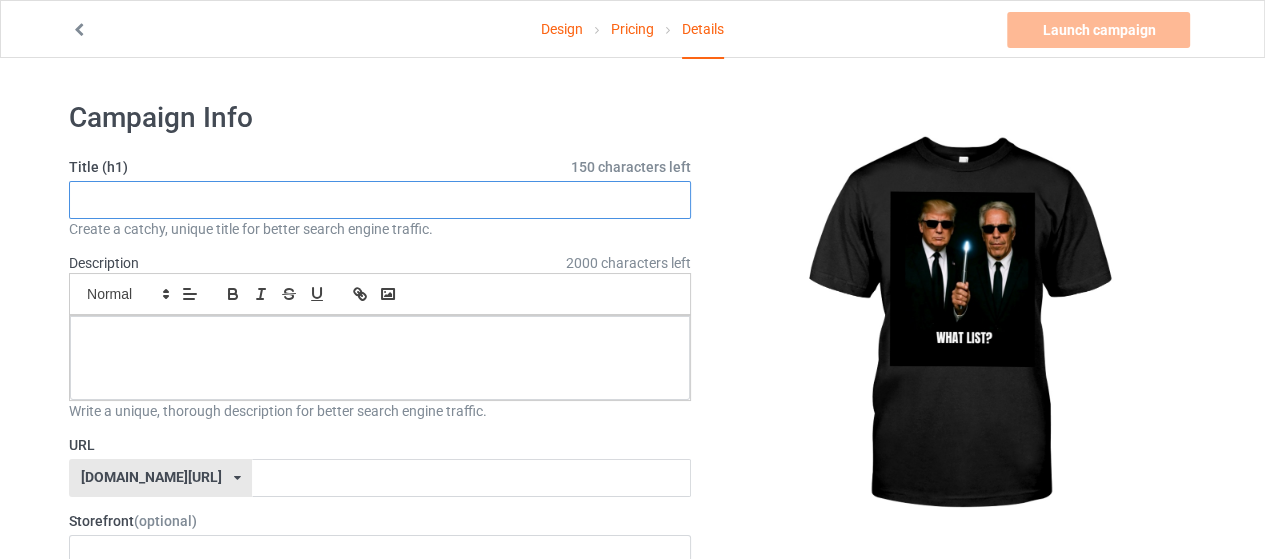click at bounding box center (380, 200) 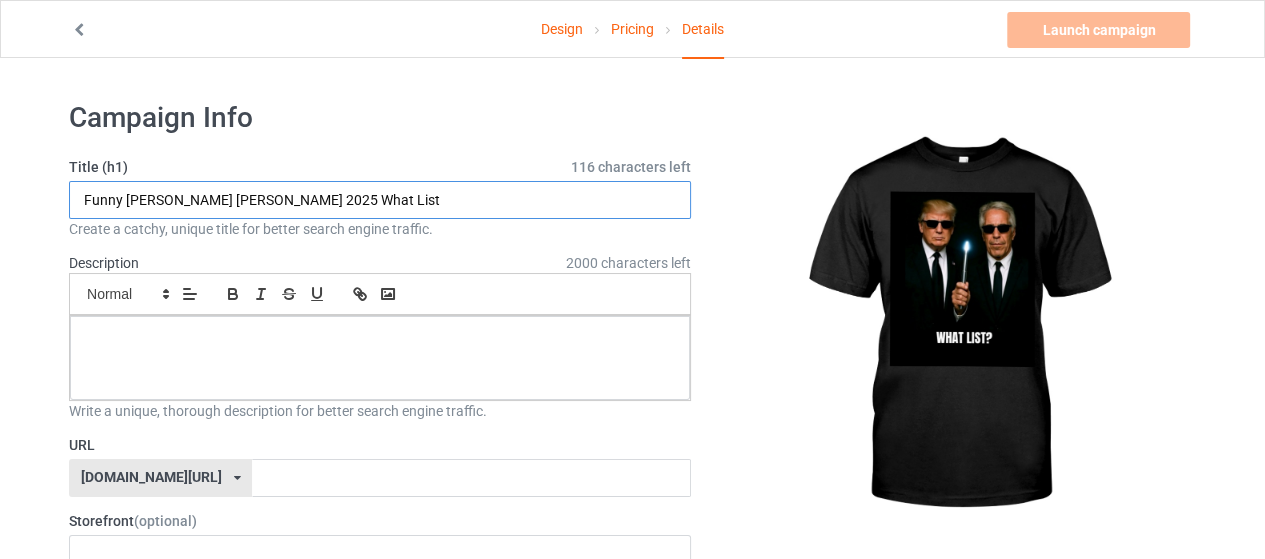 click on "Funny [PERSON_NAME] [PERSON_NAME] 2025 What List" at bounding box center [380, 200] 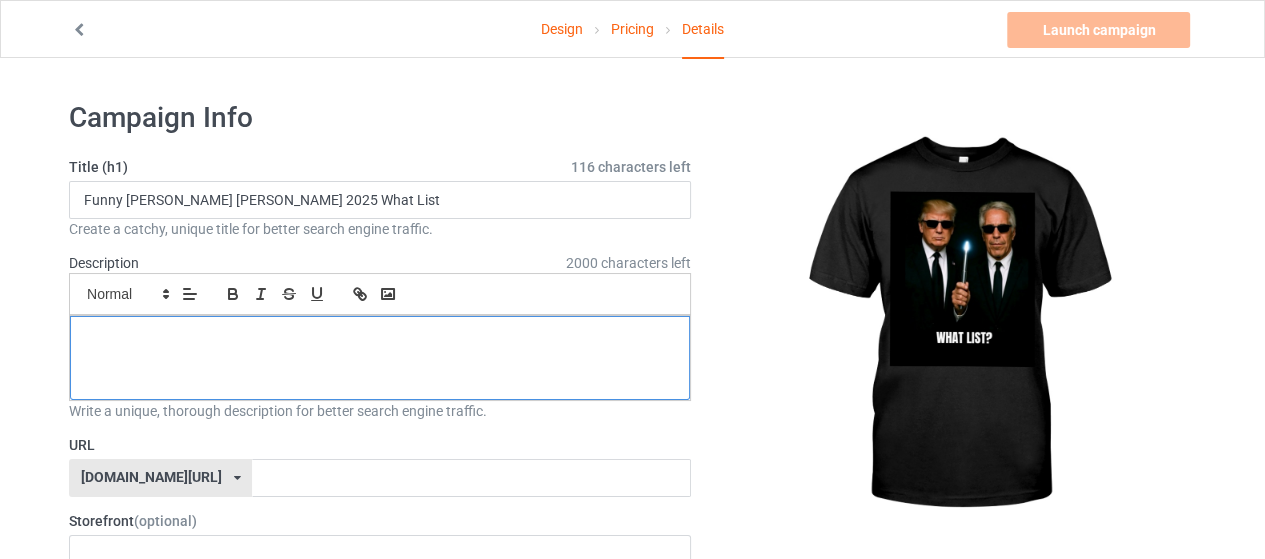 click at bounding box center (380, 358) 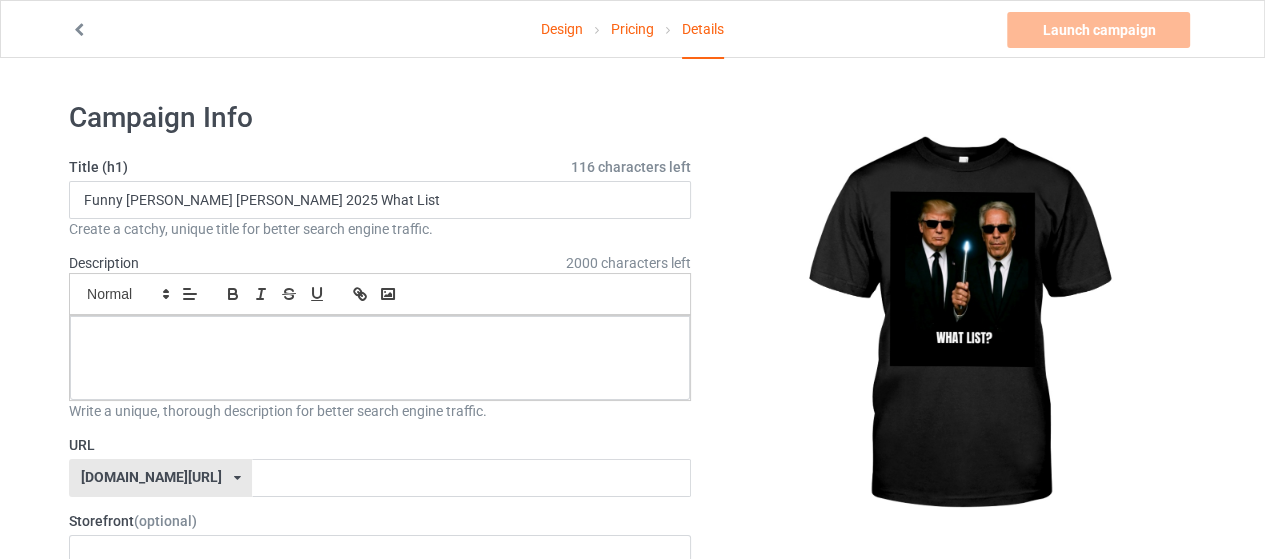 paste 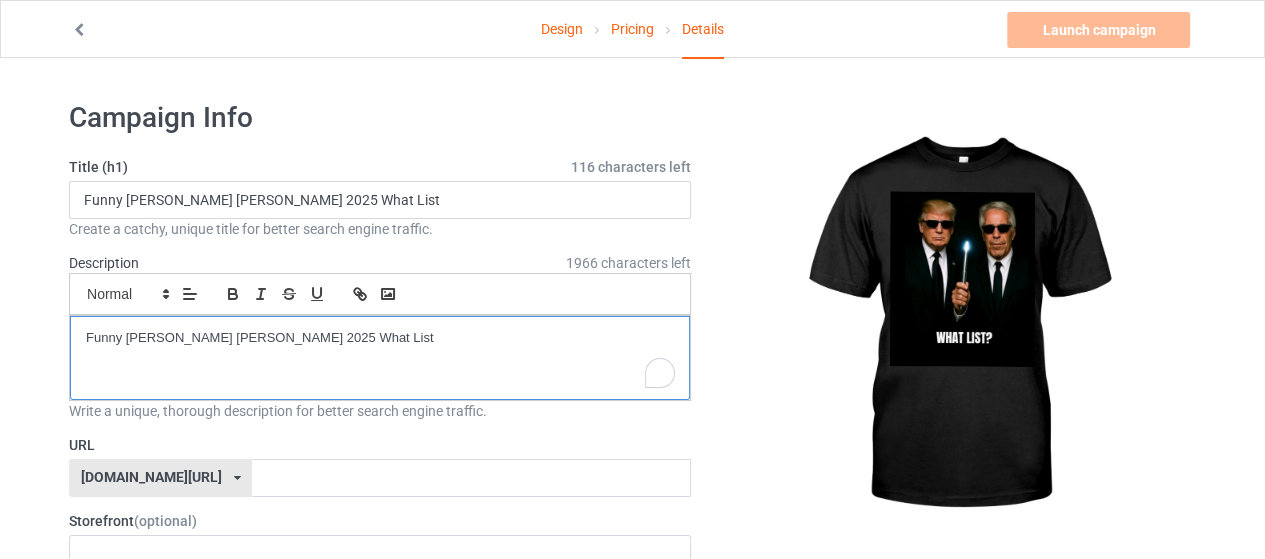 scroll, scrollTop: 0, scrollLeft: 0, axis: both 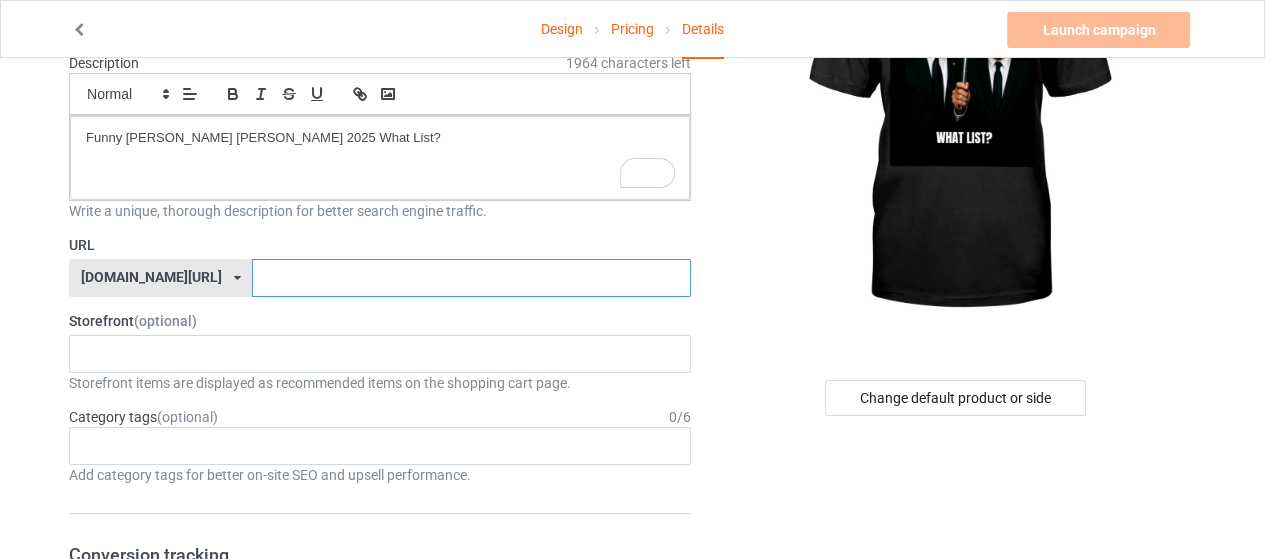 click at bounding box center [471, 278] 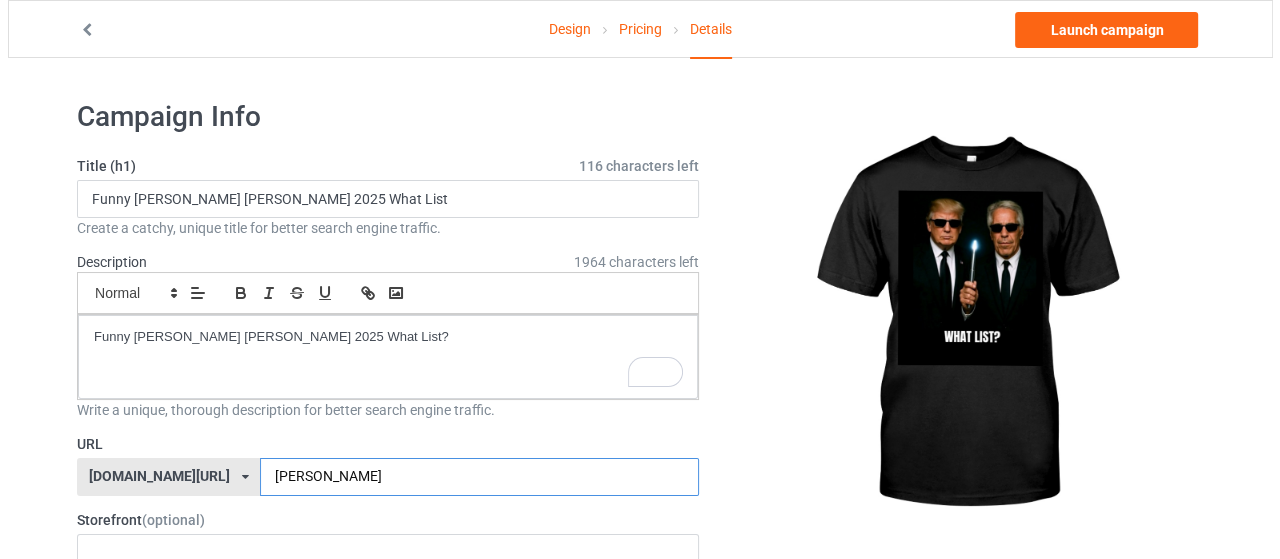 scroll, scrollTop: 0, scrollLeft: 0, axis: both 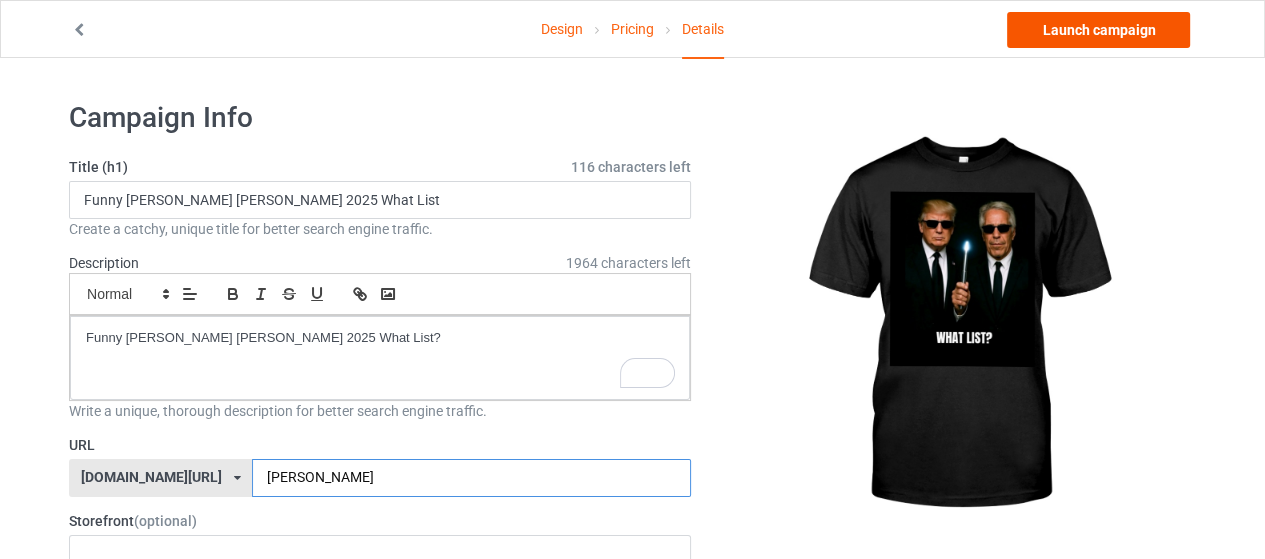 type on "[PERSON_NAME]" 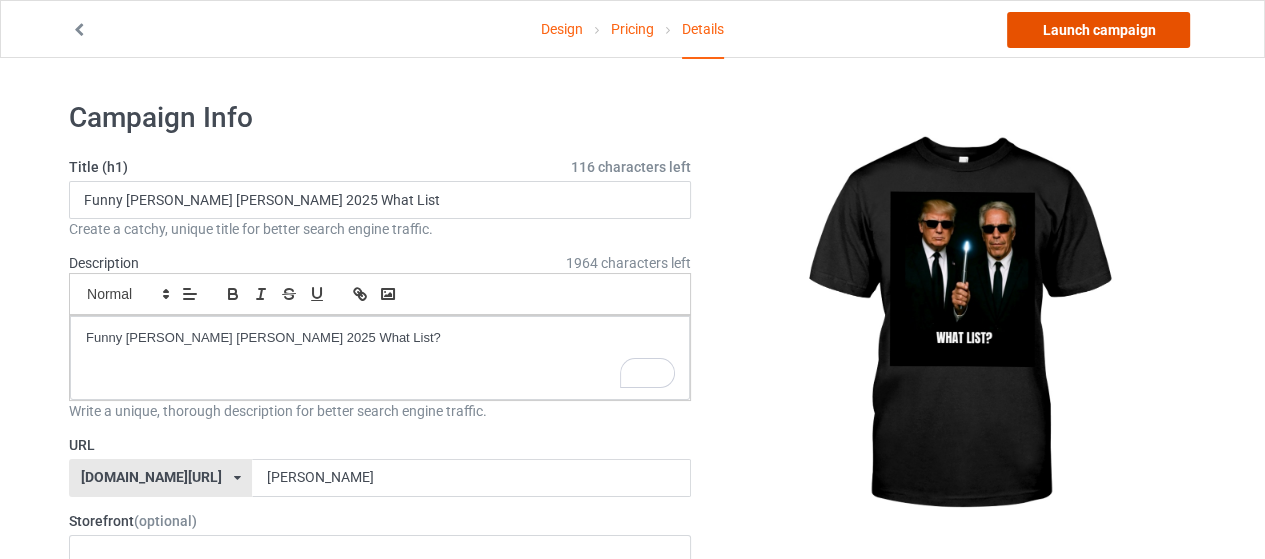 click on "Launch campaign" at bounding box center [1098, 30] 